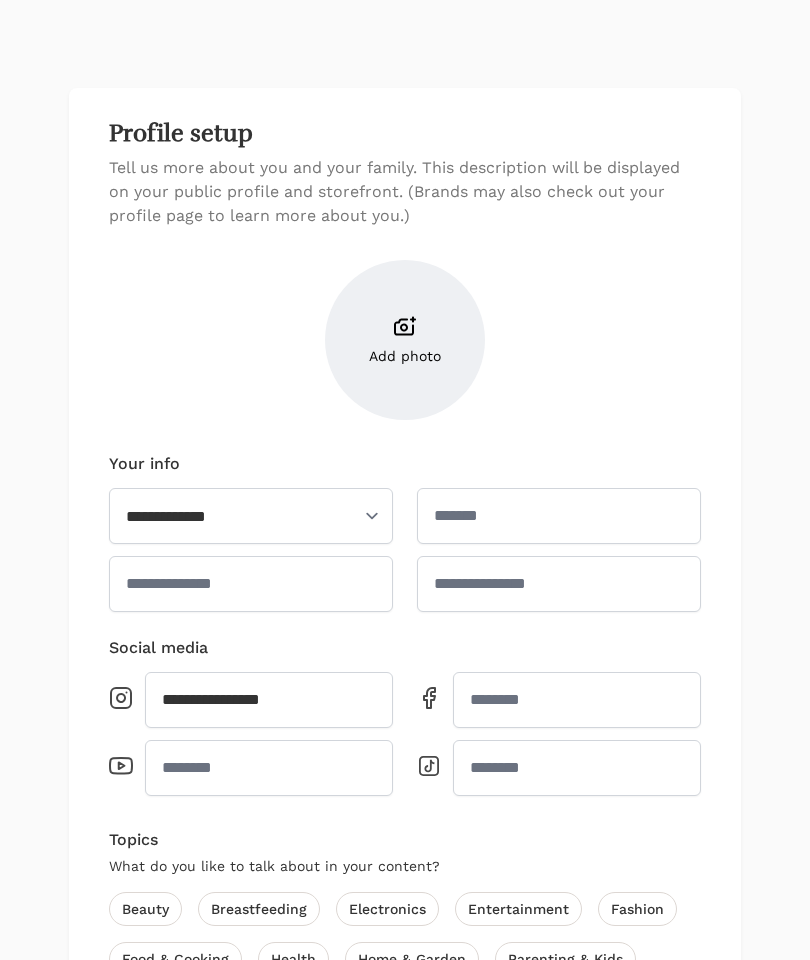 scroll, scrollTop: 85, scrollLeft: 0, axis: vertical 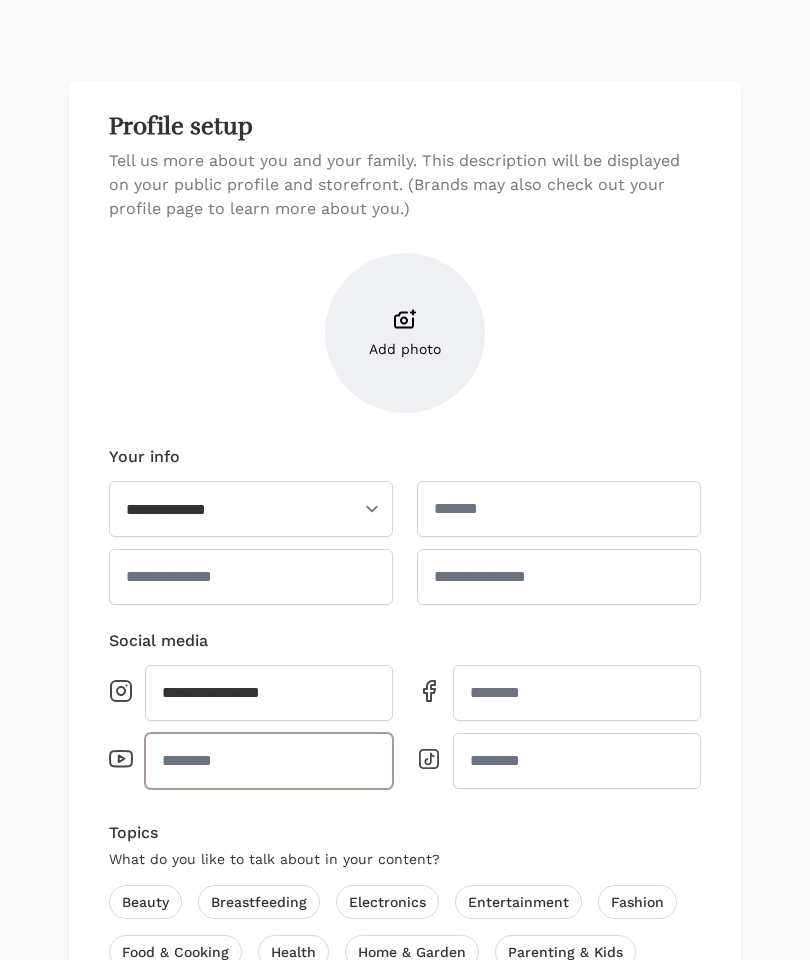 click on "Youtube" at bounding box center (269, 761) 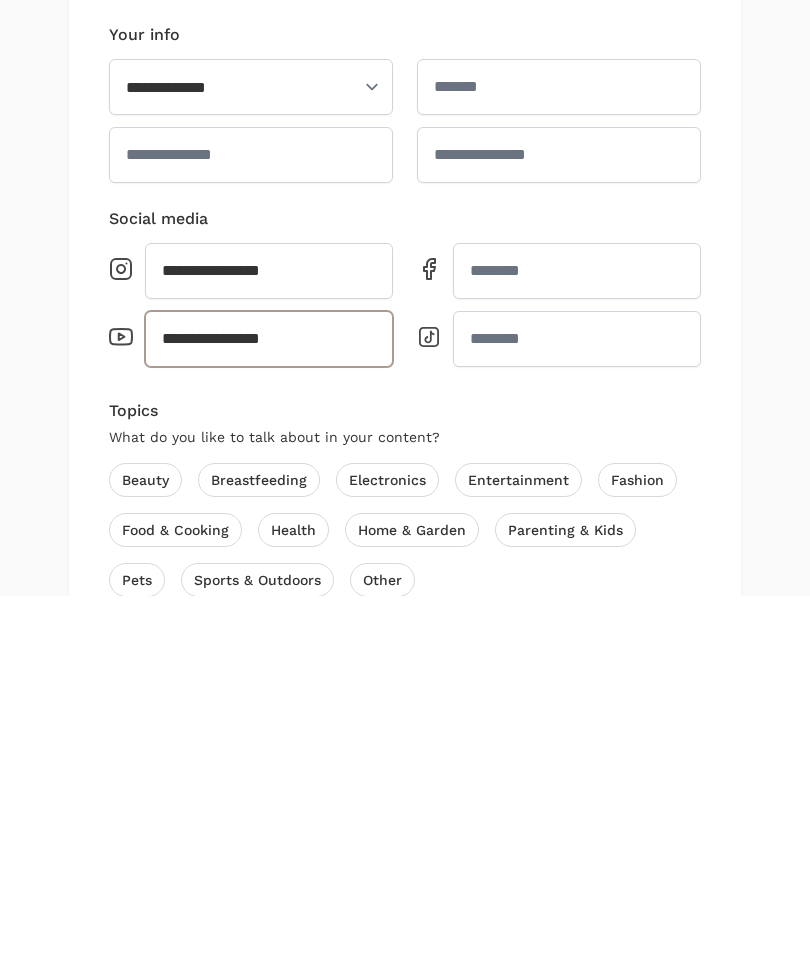 type on "**********" 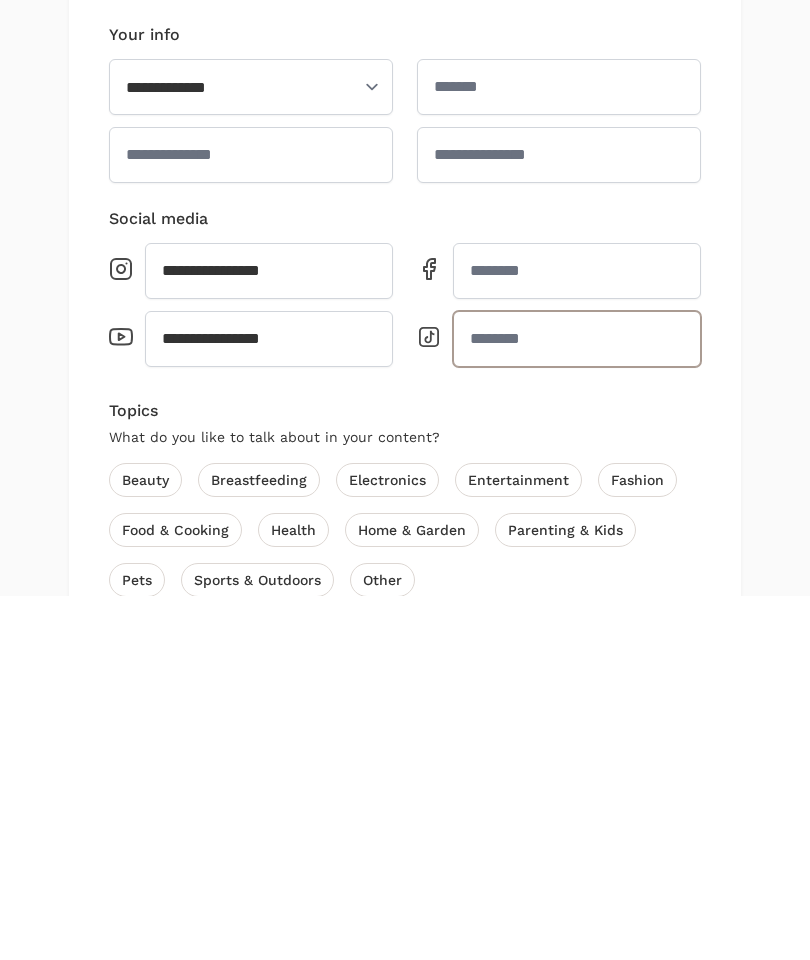 click on "TikTok" at bounding box center [577, 703] 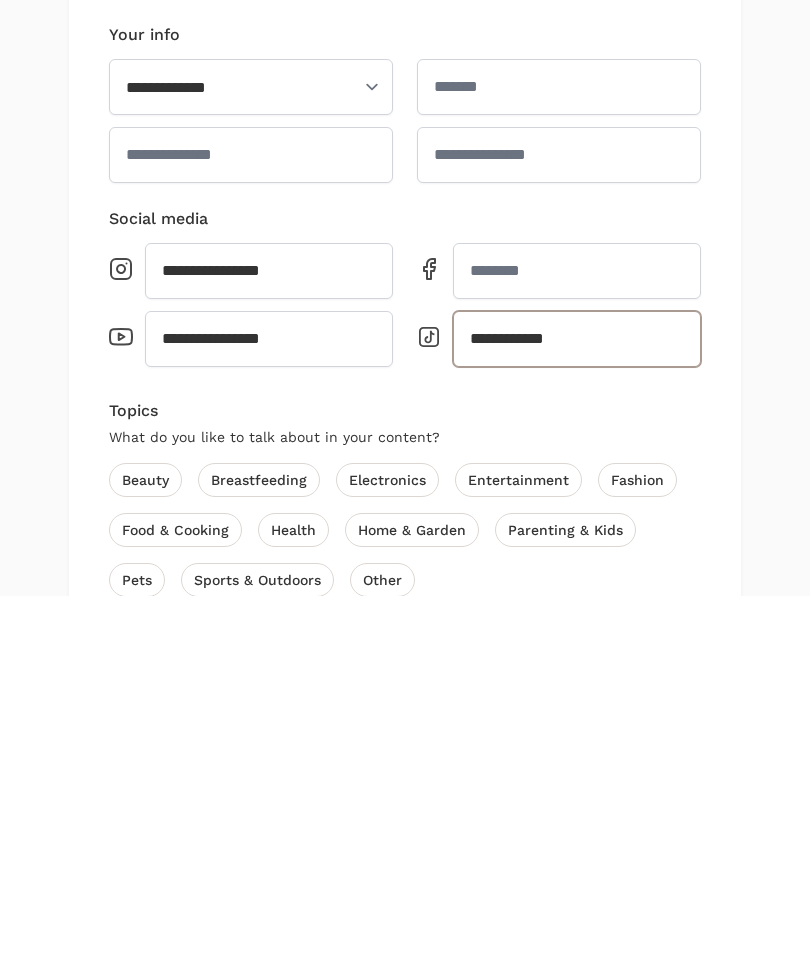 type on "**********" 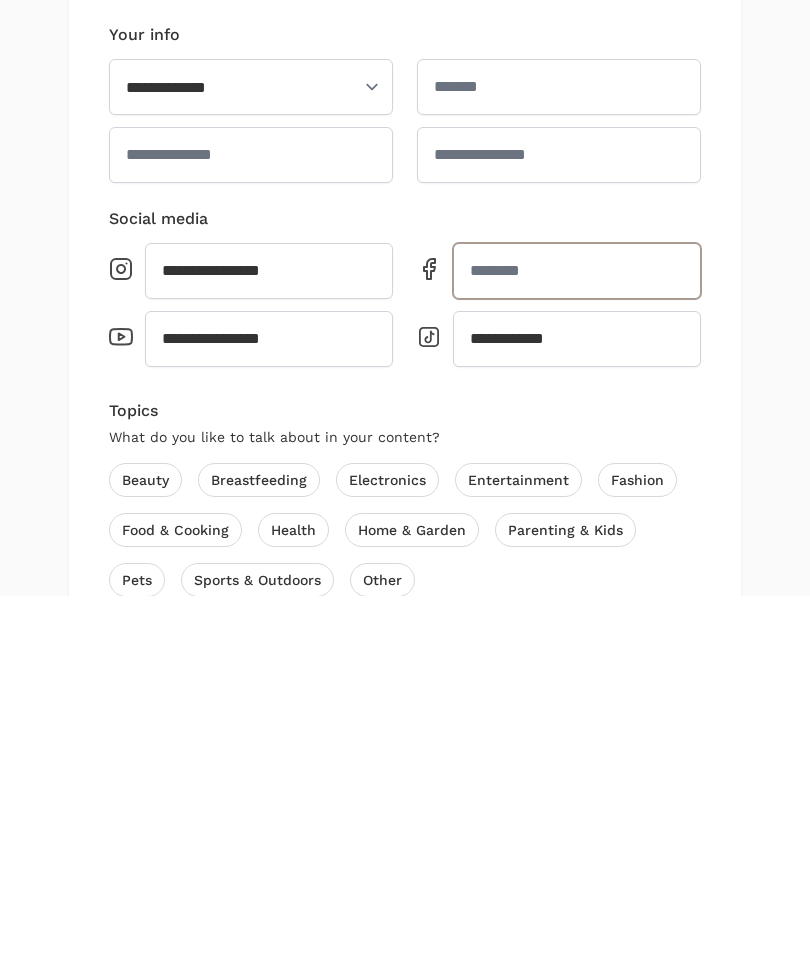 click on "Facebook" at bounding box center (577, 635) 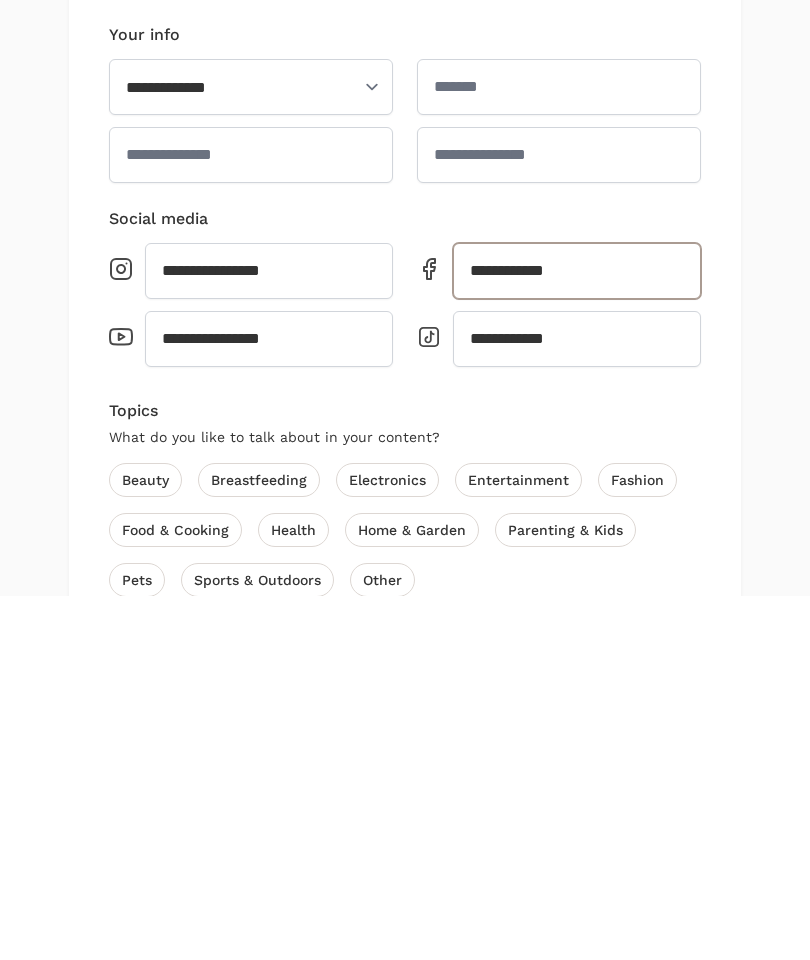 type on "**********" 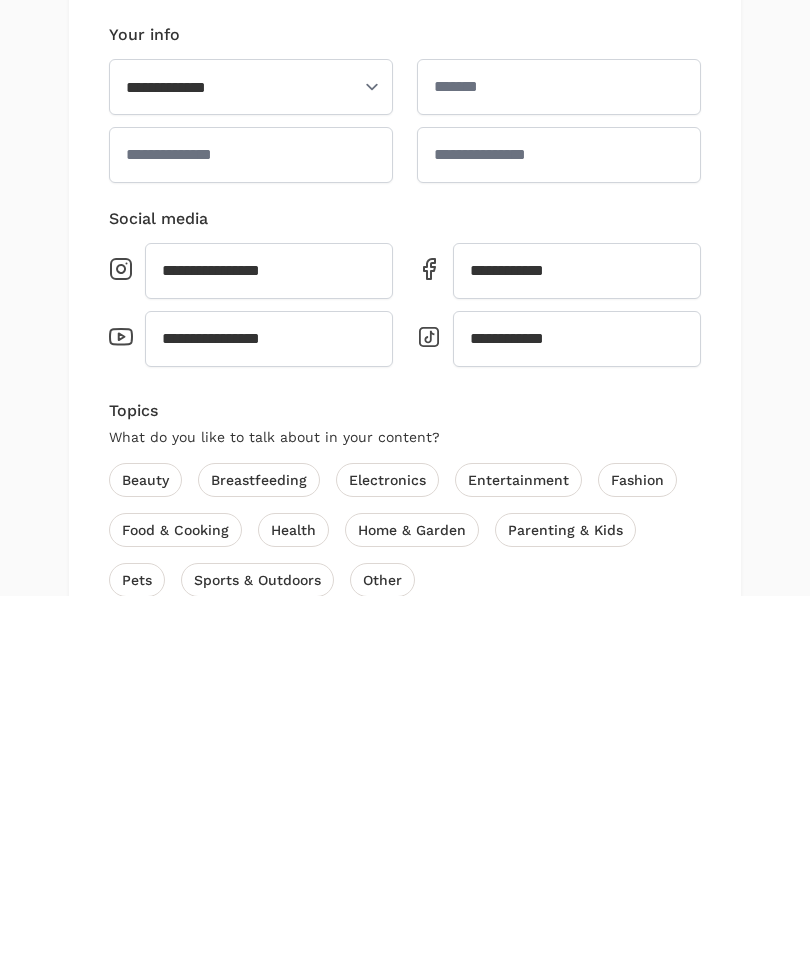 click on "Beauty" at bounding box center [145, 844] 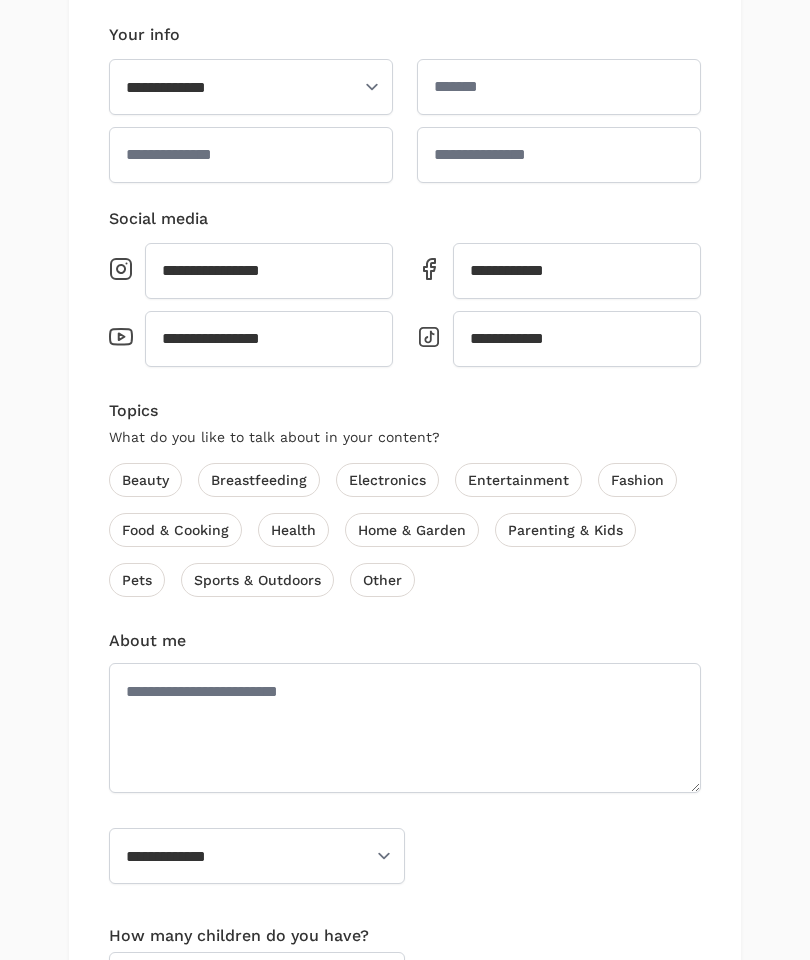 click on "Fashion" at bounding box center (637, 480) 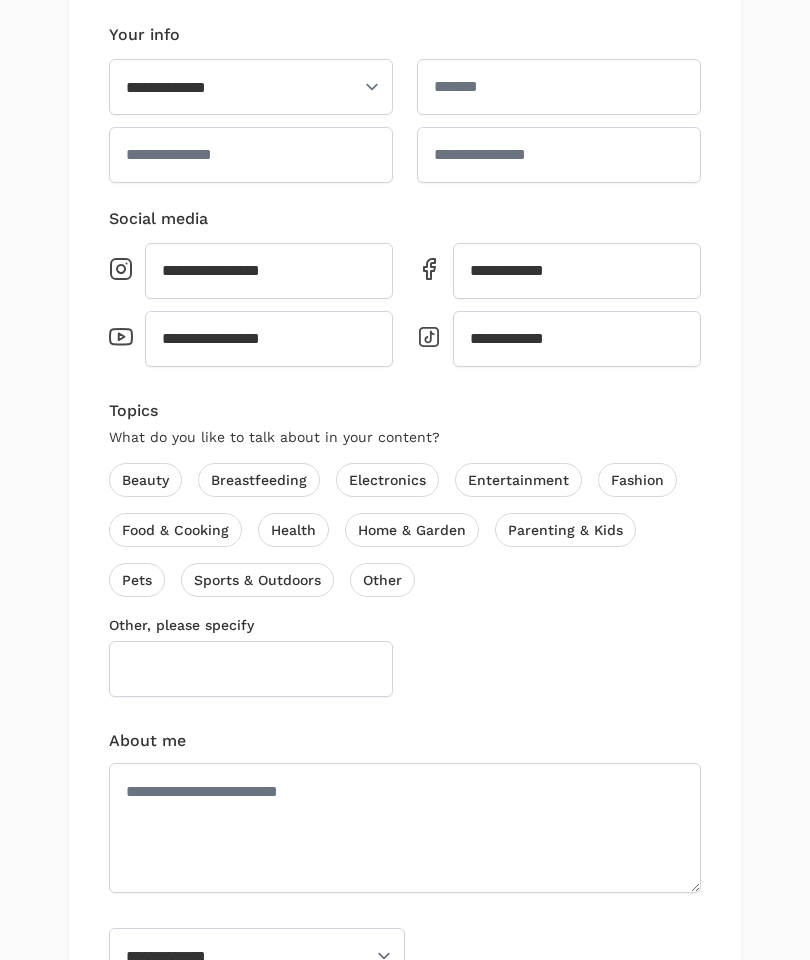 click on "Other" at bounding box center (382, 580) 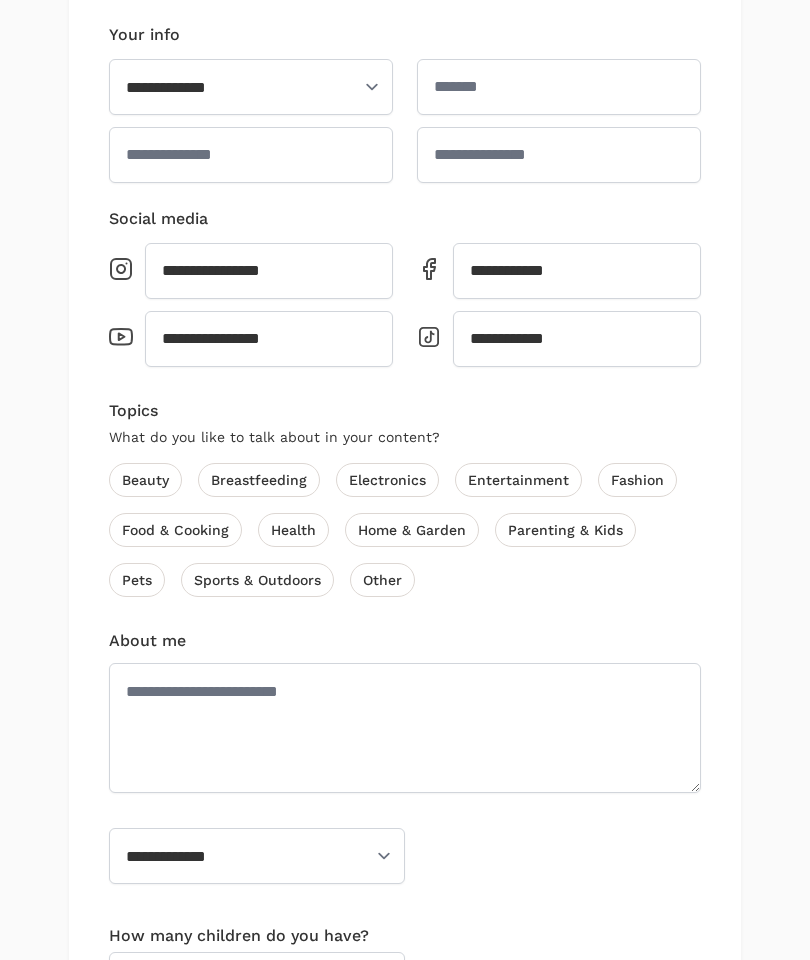 click on "Entertainment" at bounding box center (518, 480) 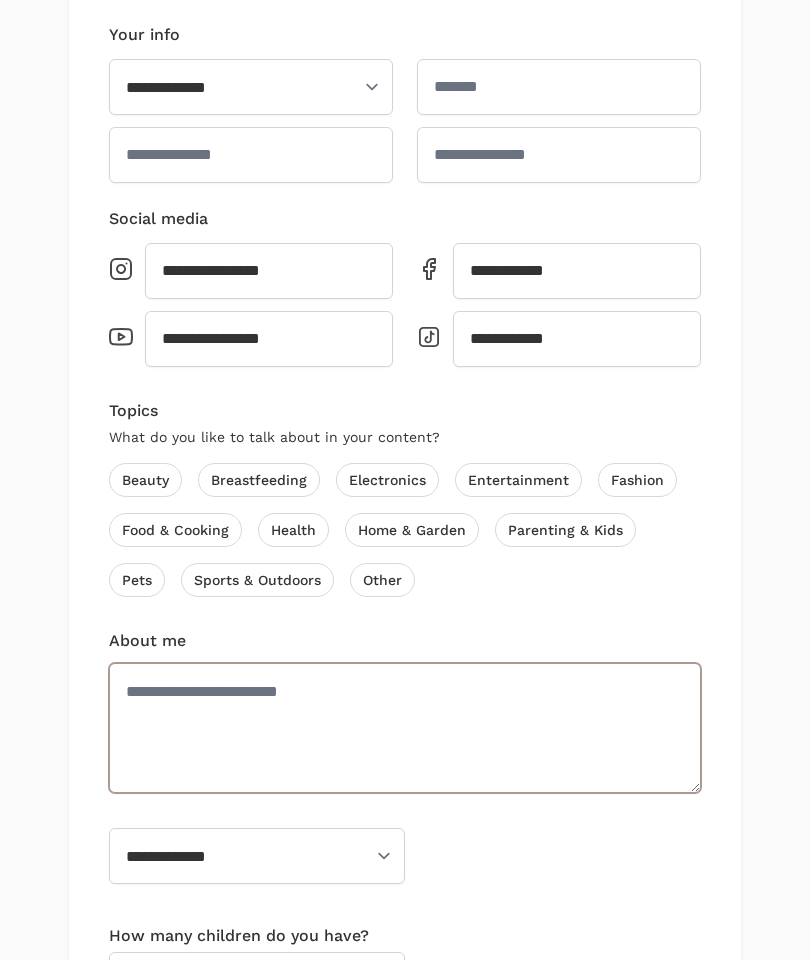click on "About me" at bounding box center [405, 728] 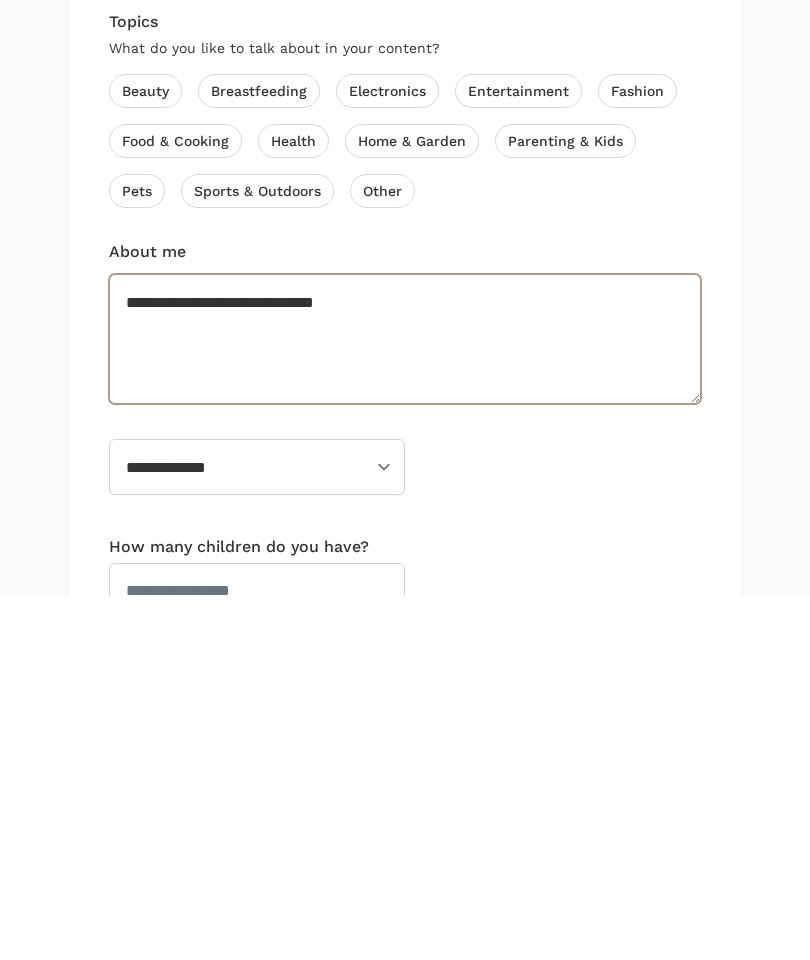 type on "**********" 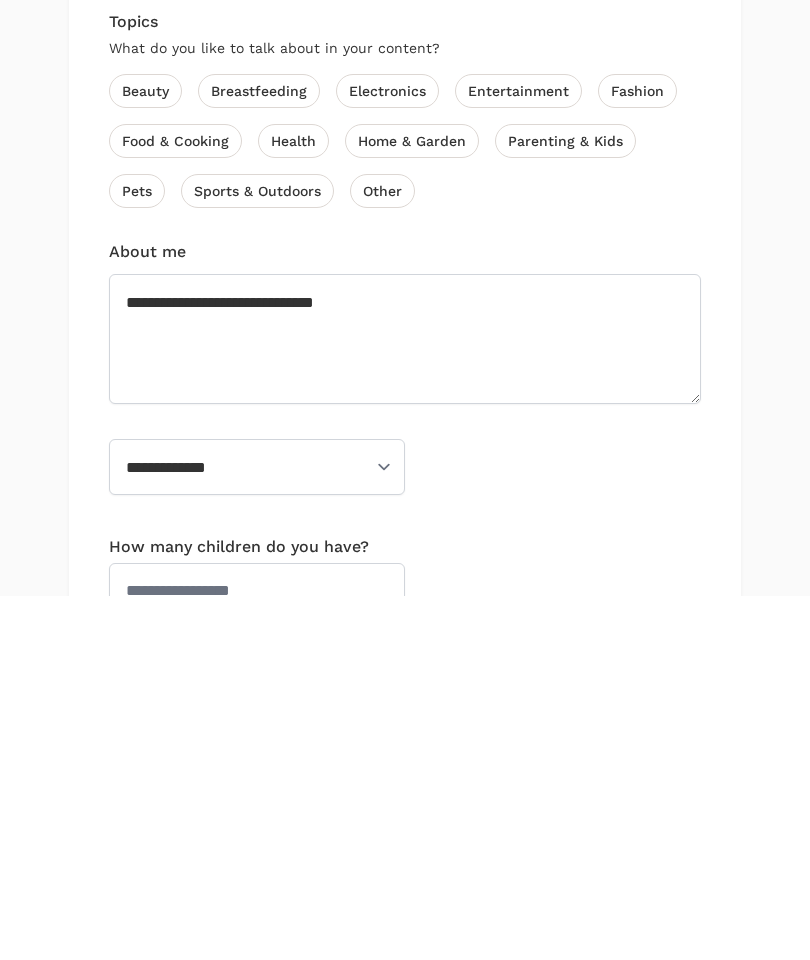 click on "**********" at bounding box center (257, 831) 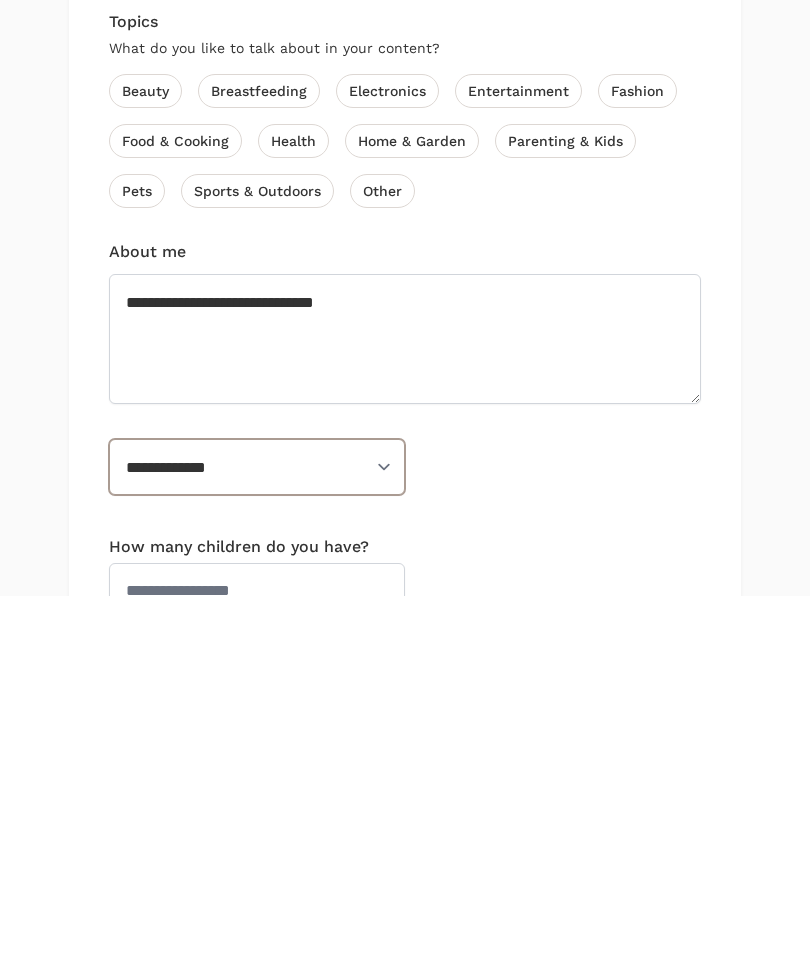 scroll, scrollTop: 896, scrollLeft: 0, axis: vertical 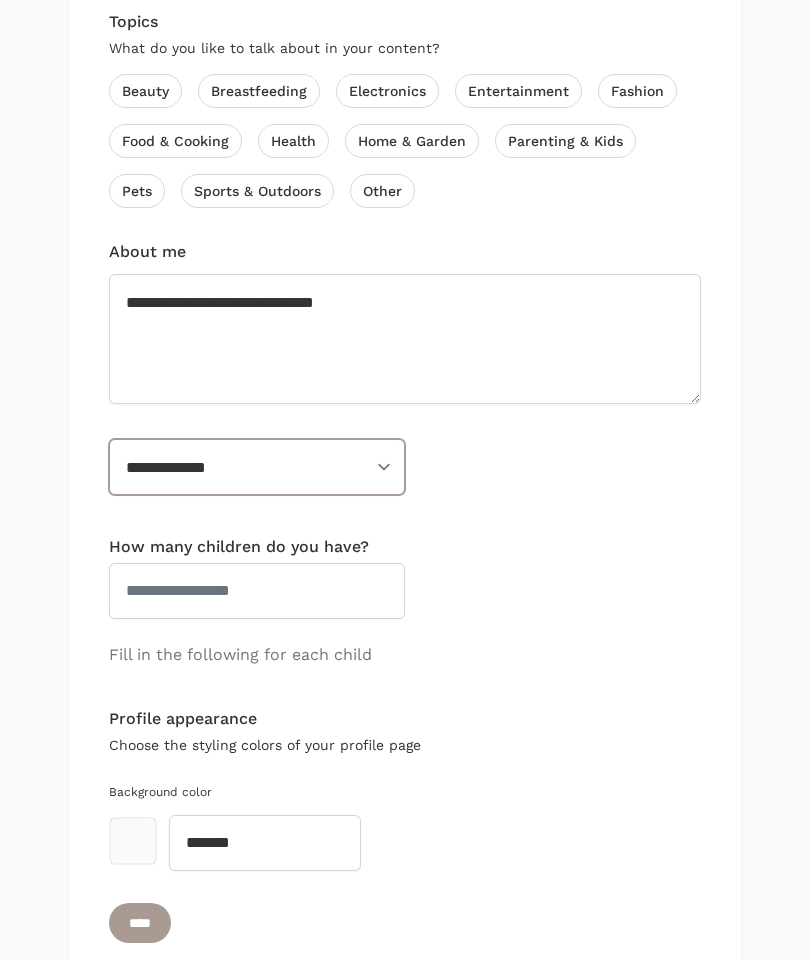 select on "**********" 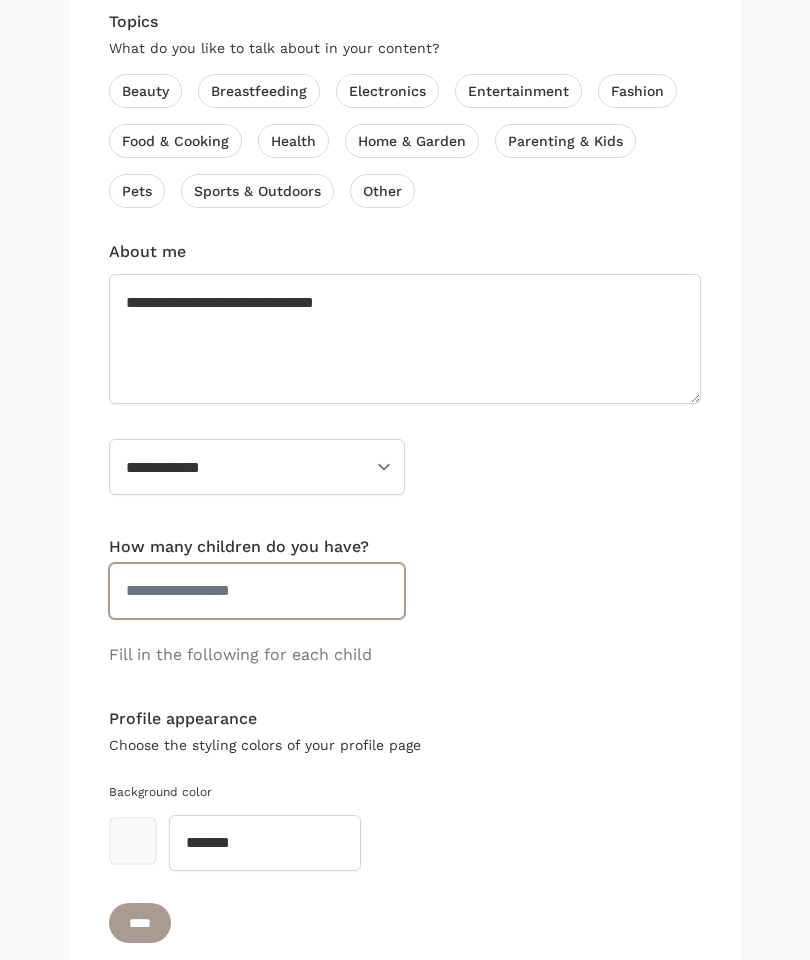 click on "How many children do you have?" at bounding box center (257, 591) 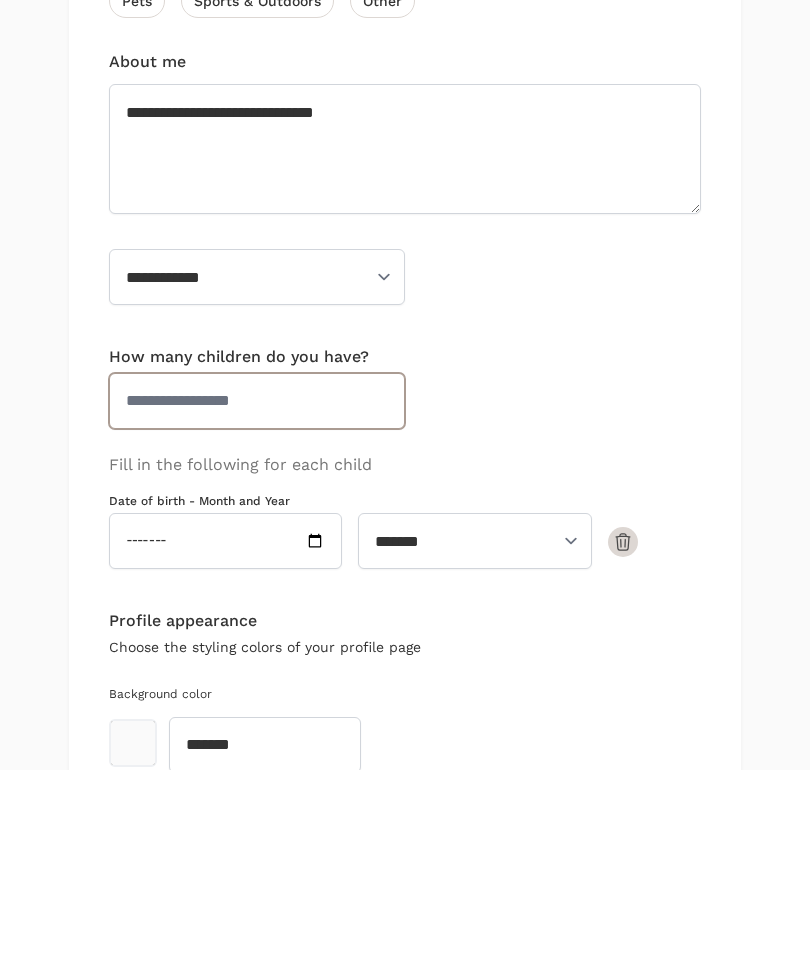 type on "*" 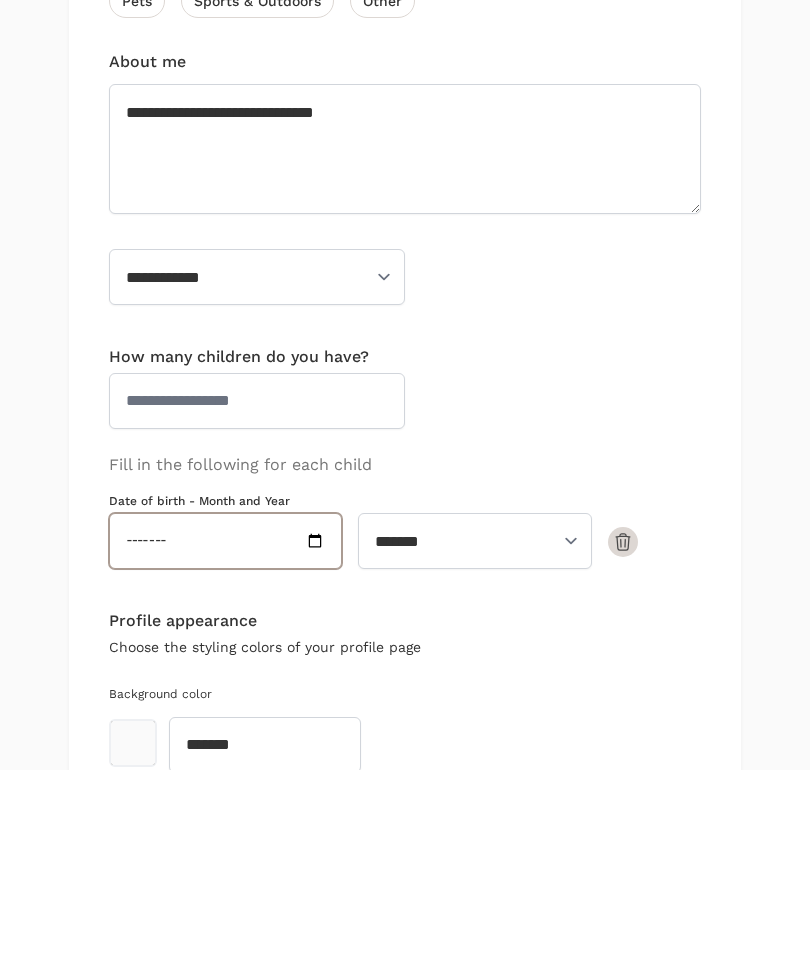click on "Date of birth - Month and Year" at bounding box center [225, 731] 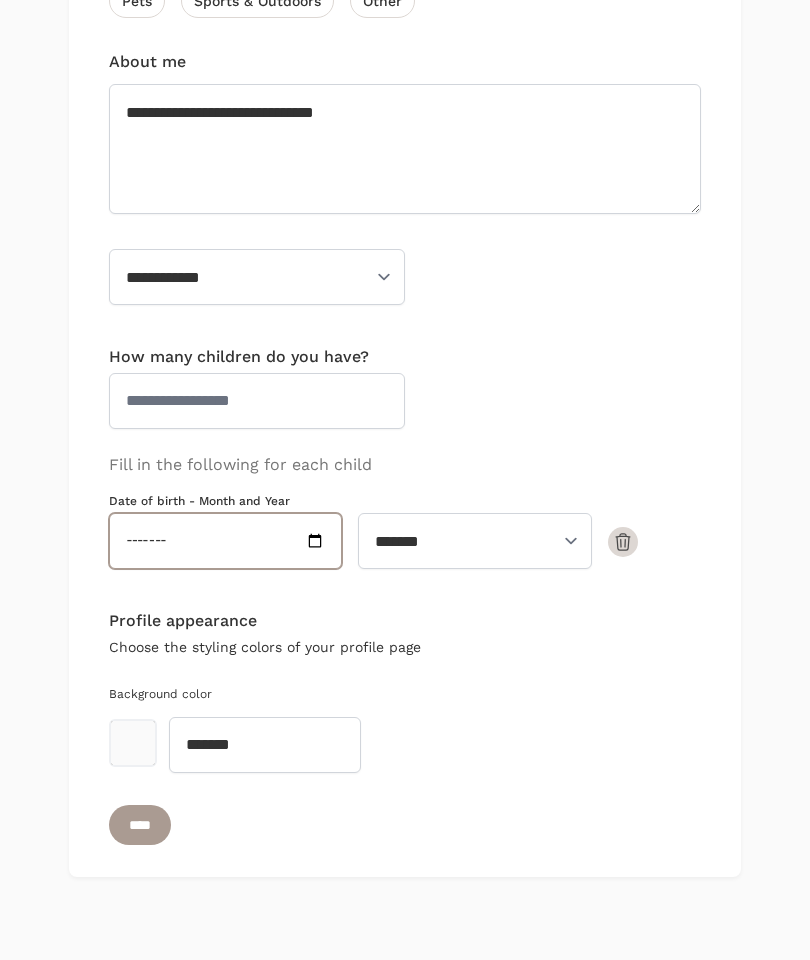 type on "*******" 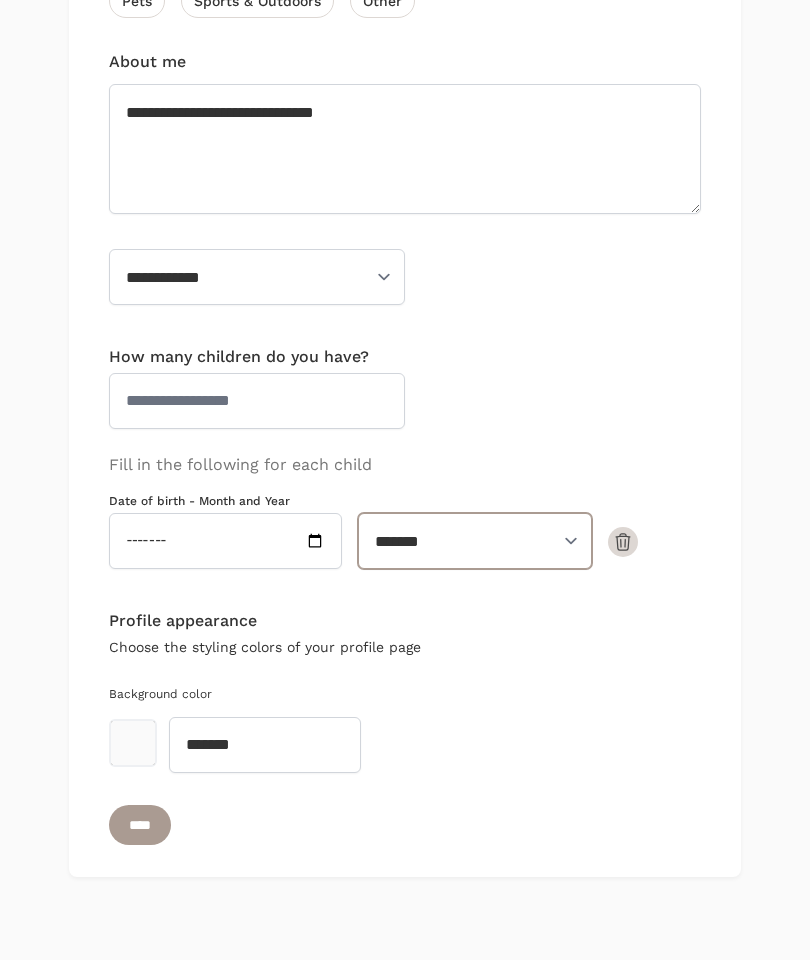 click on "**********" at bounding box center [474, 541] 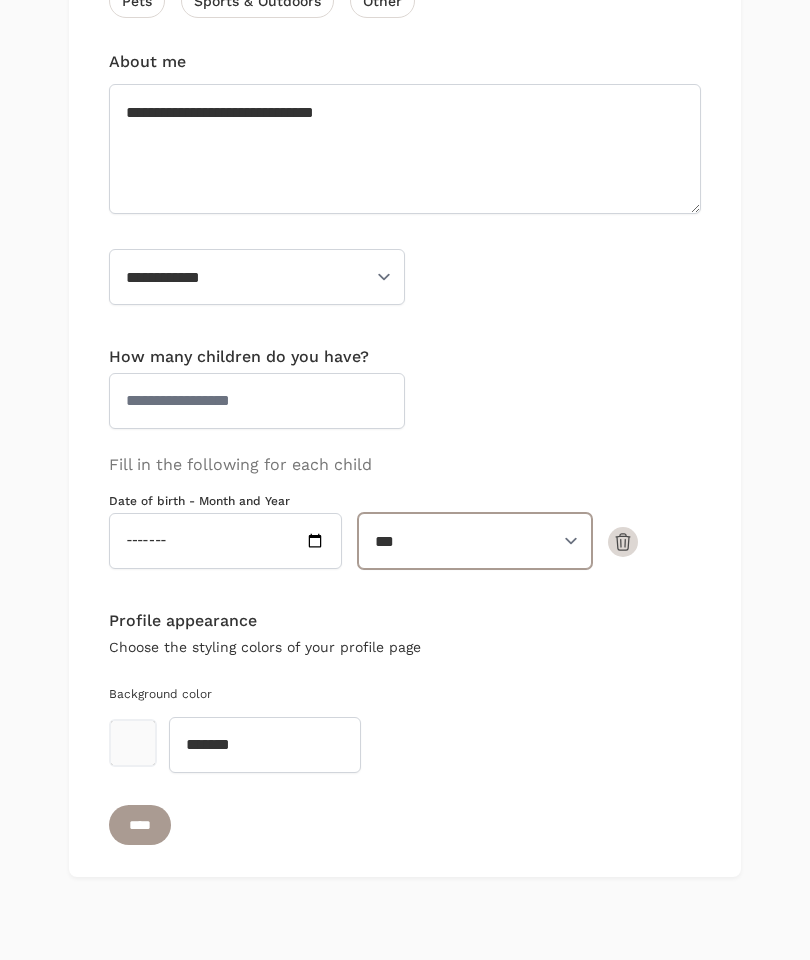 click on "**********" at bounding box center [474, 541] 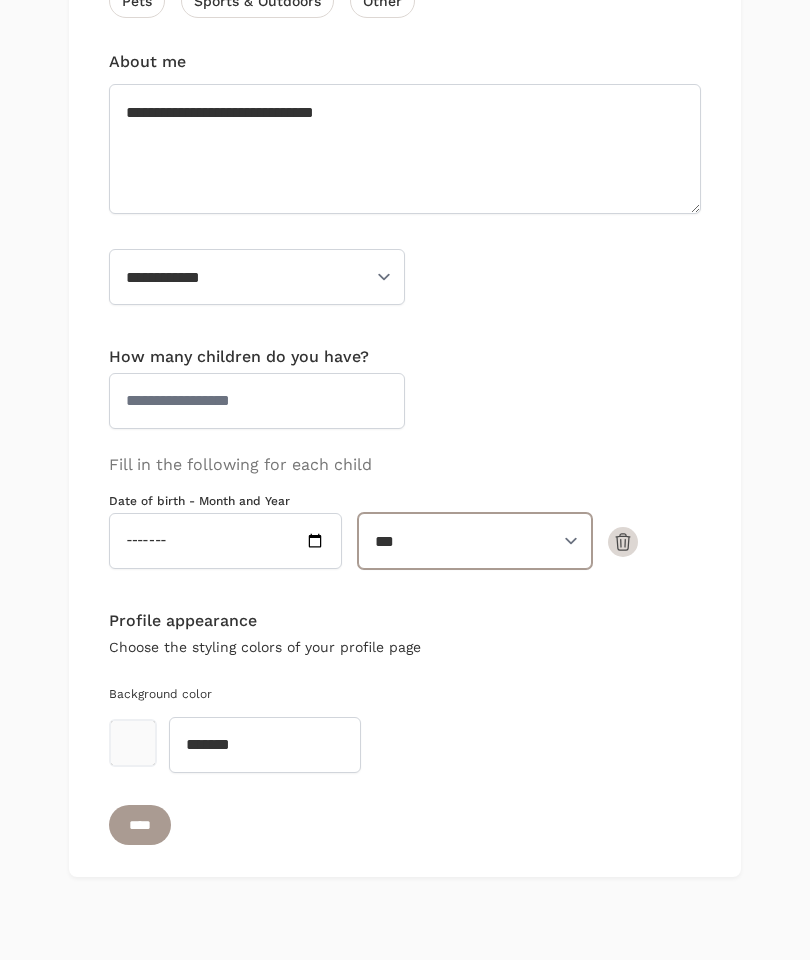 select on "**********" 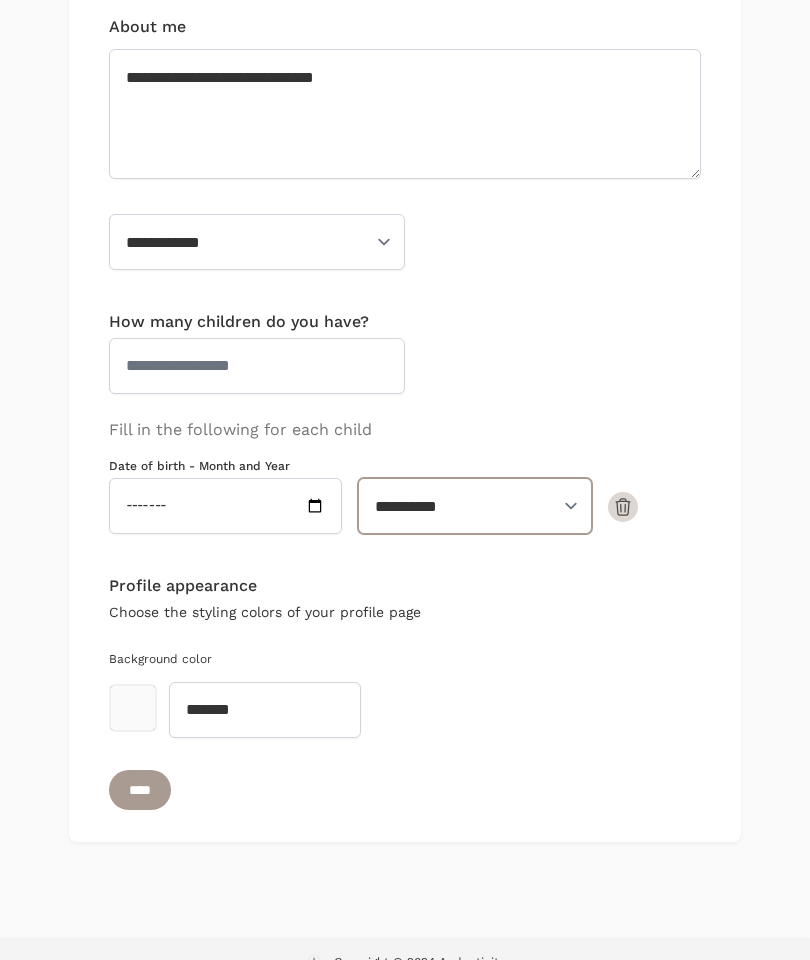 scroll, scrollTop: 1118, scrollLeft: 0, axis: vertical 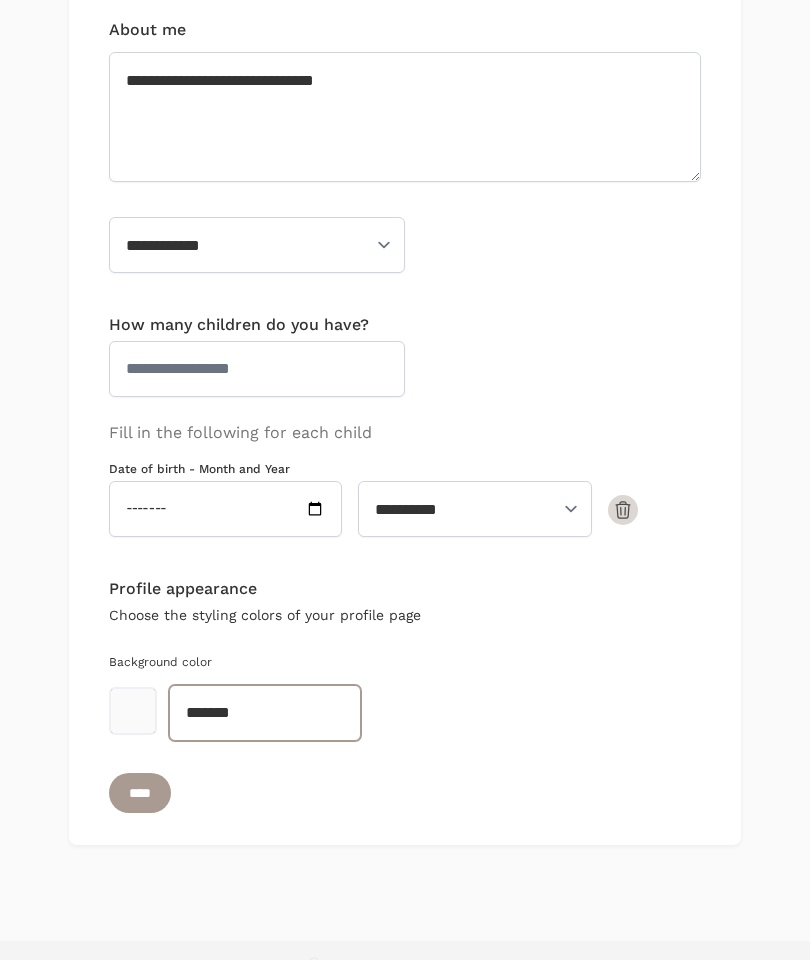 click on "*******" at bounding box center [265, 713] 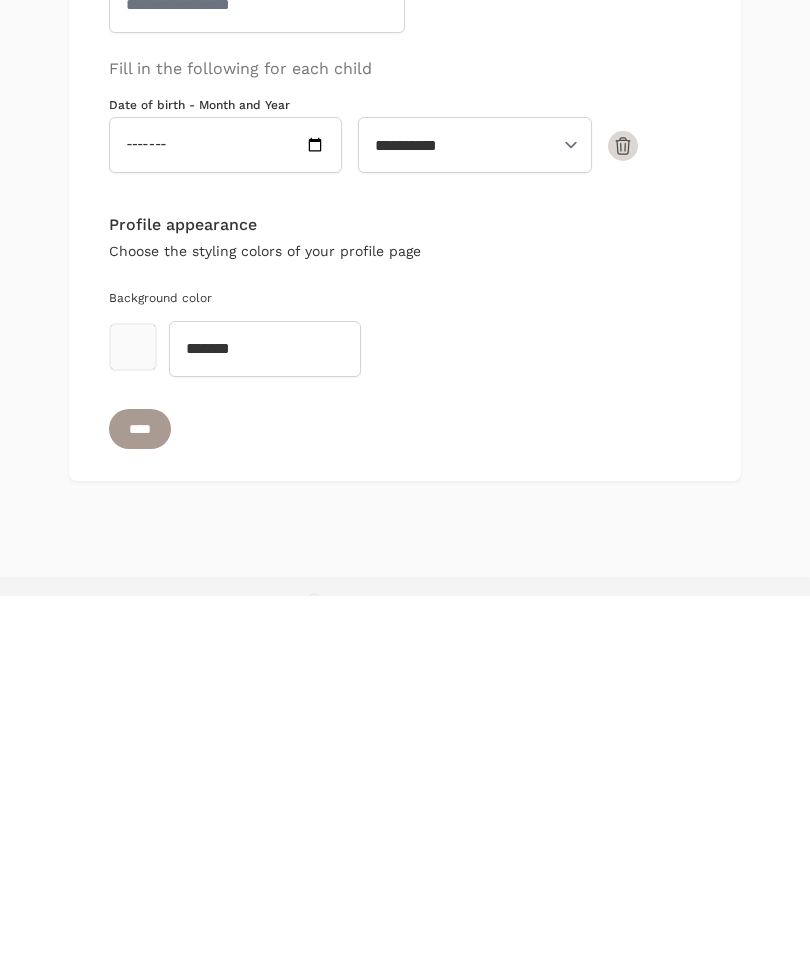 click at bounding box center [133, 711] 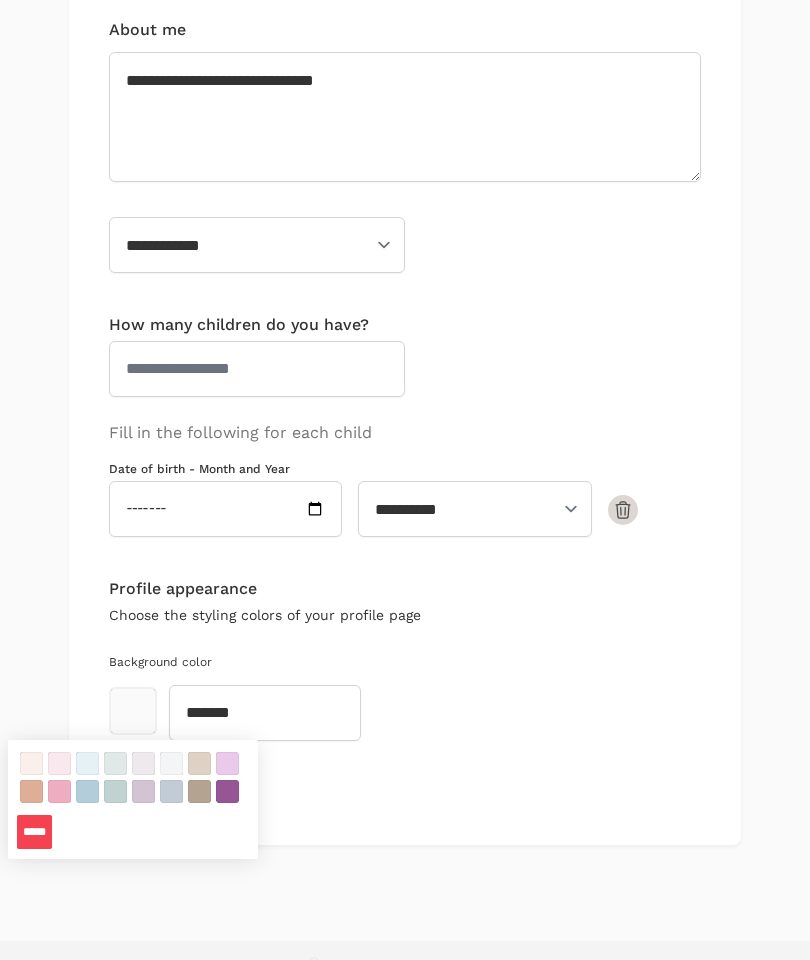 click at bounding box center (227, 763) 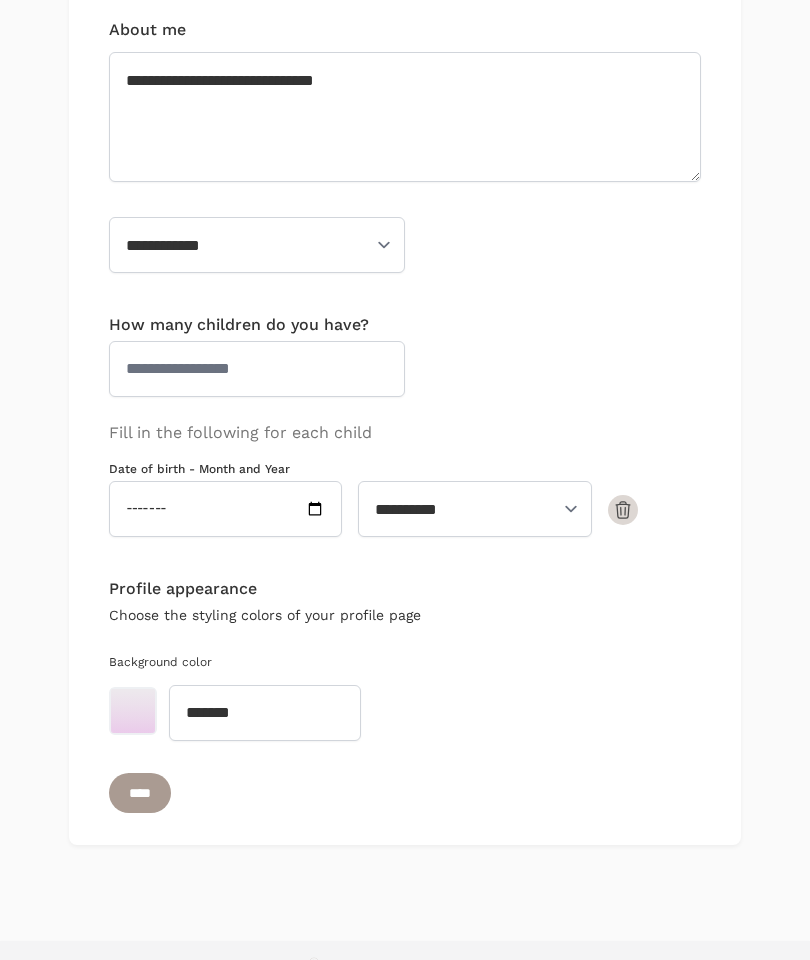 click at bounding box center [133, 711] 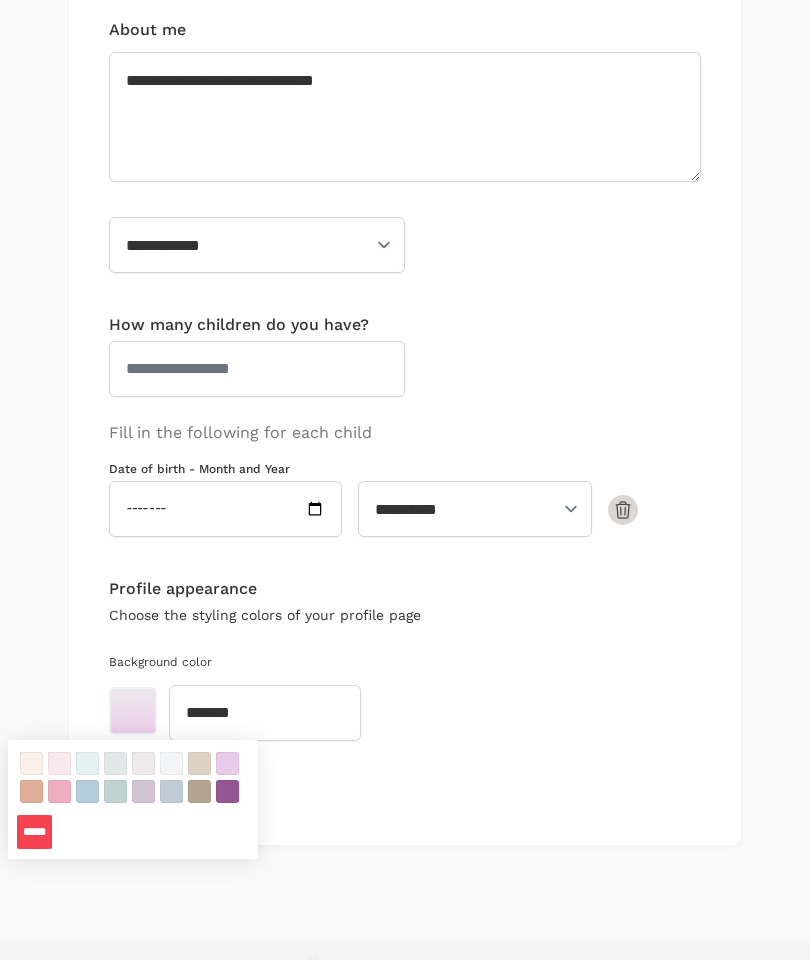 click at bounding box center (59, 791) 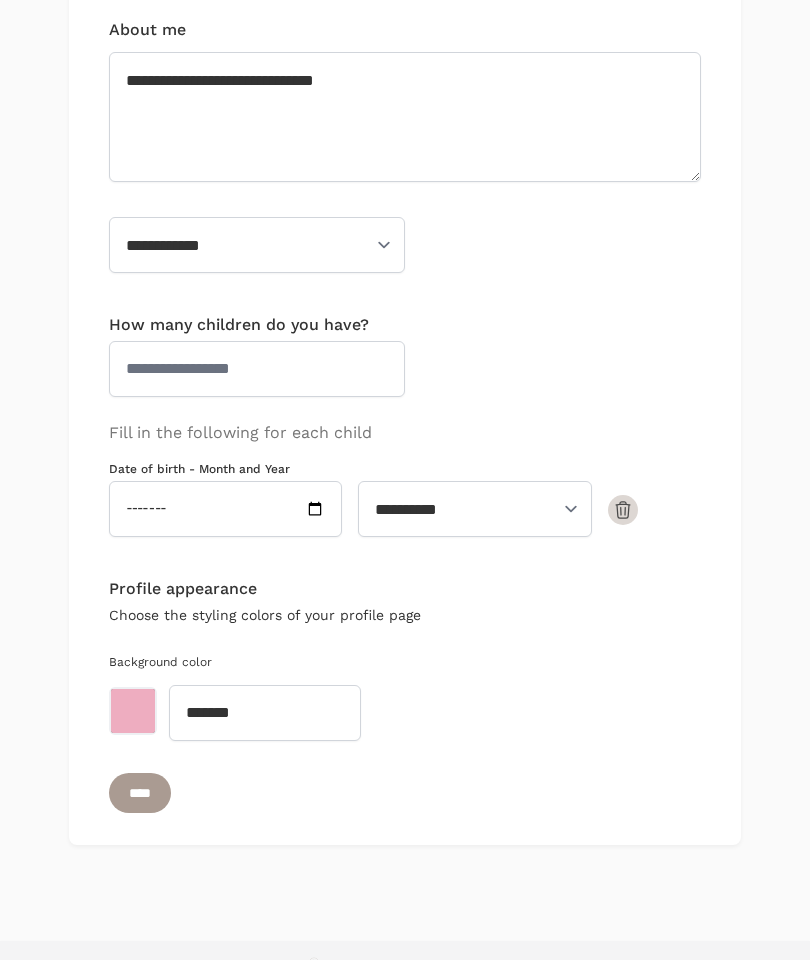 click on "****" at bounding box center (140, 793) 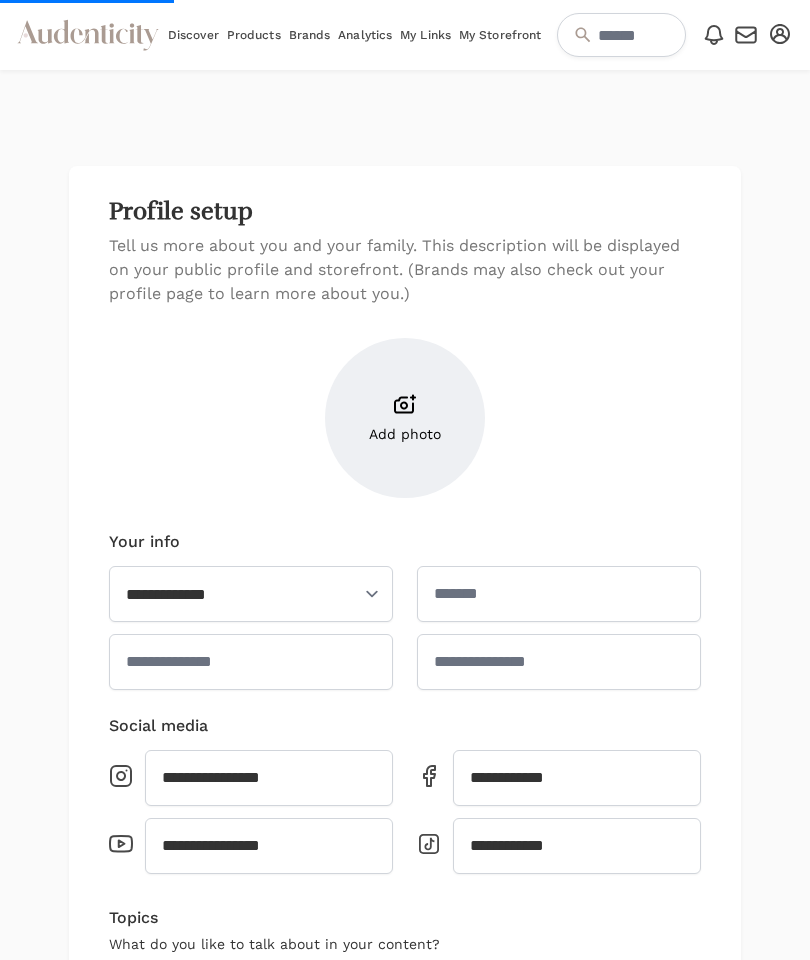 scroll, scrollTop: 40, scrollLeft: 0, axis: vertical 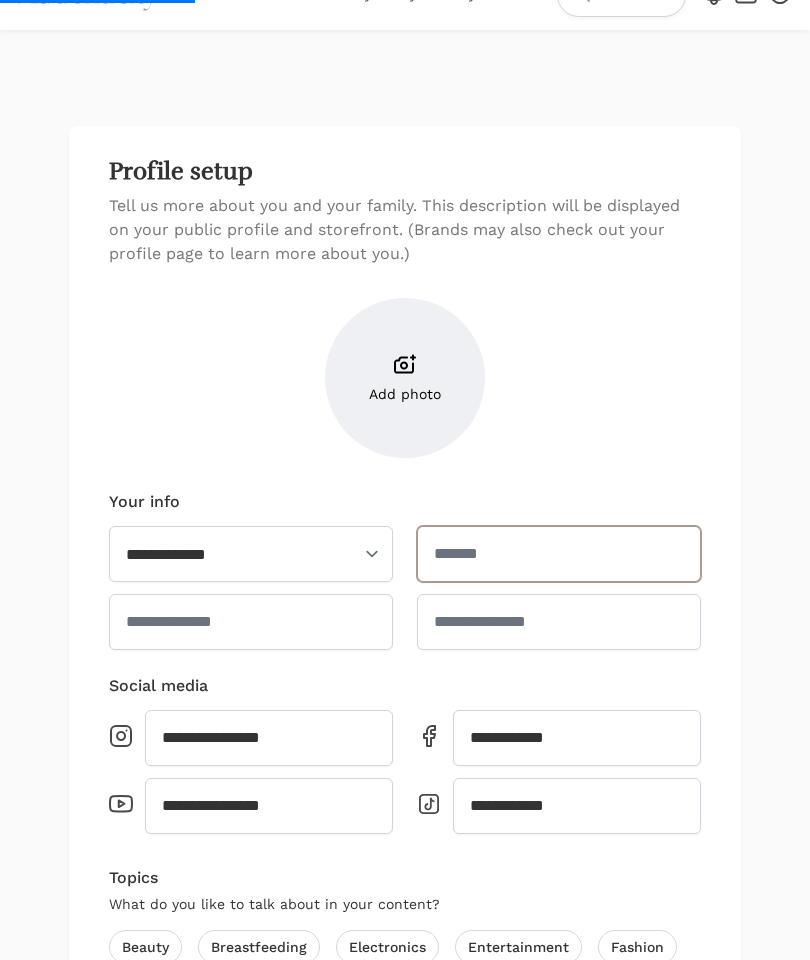 click at bounding box center [559, 554] 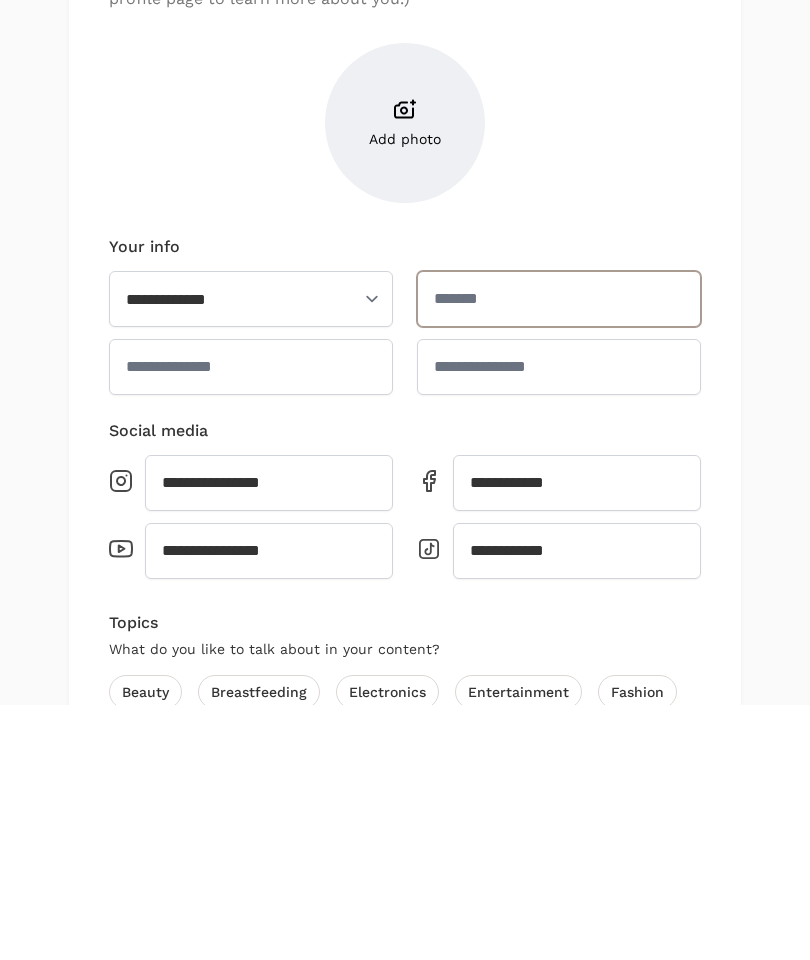 scroll, scrollTop: 295, scrollLeft: 0, axis: vertical 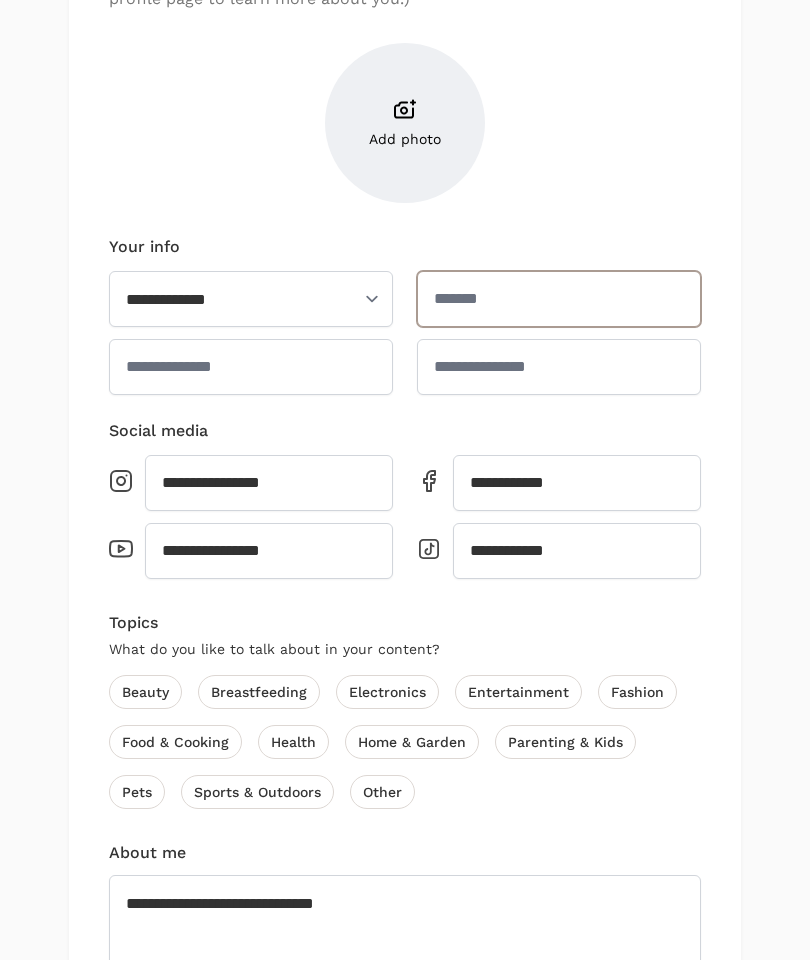 paste on "**********" 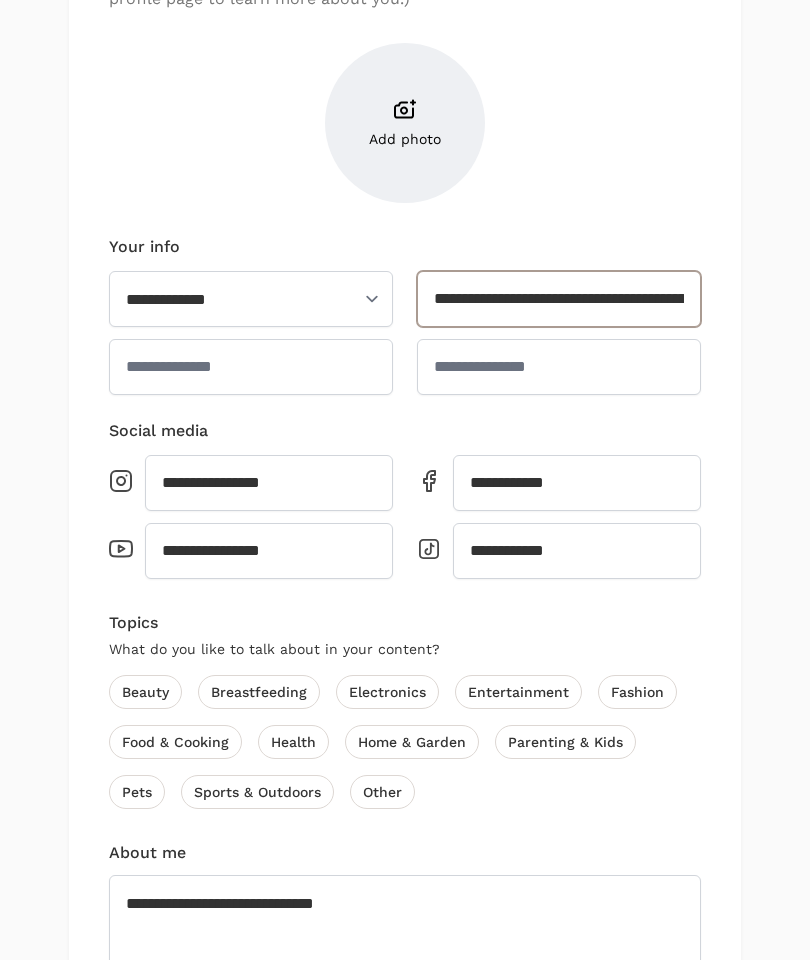 type on "**********" 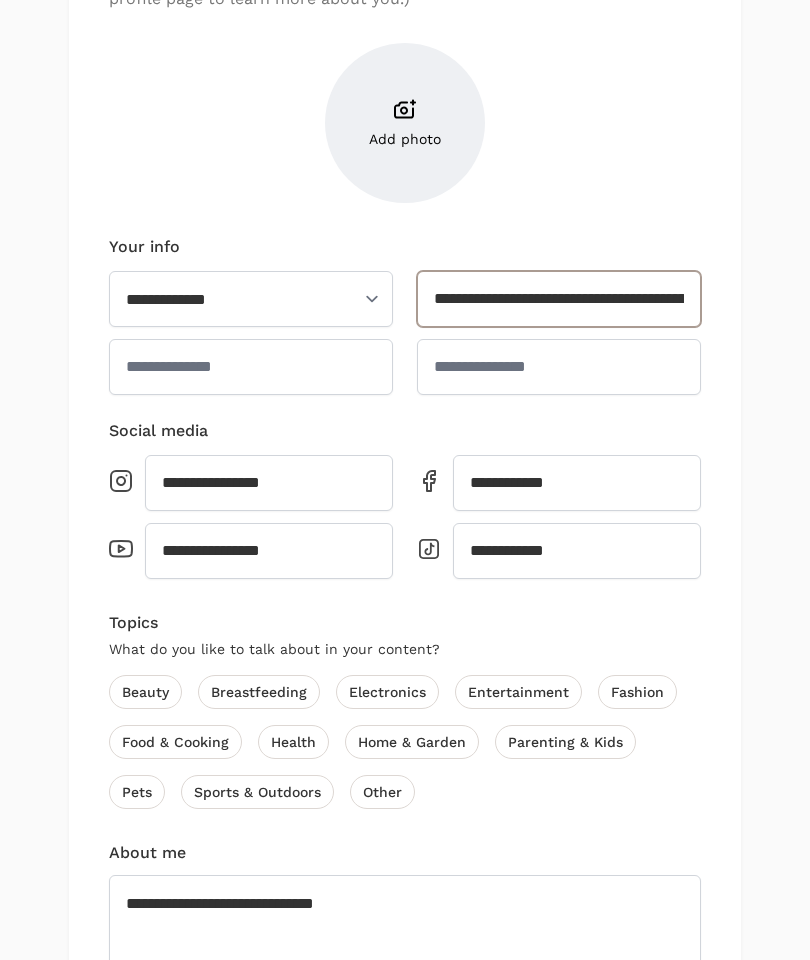 click on "****" at bounding box center [140, 1616] 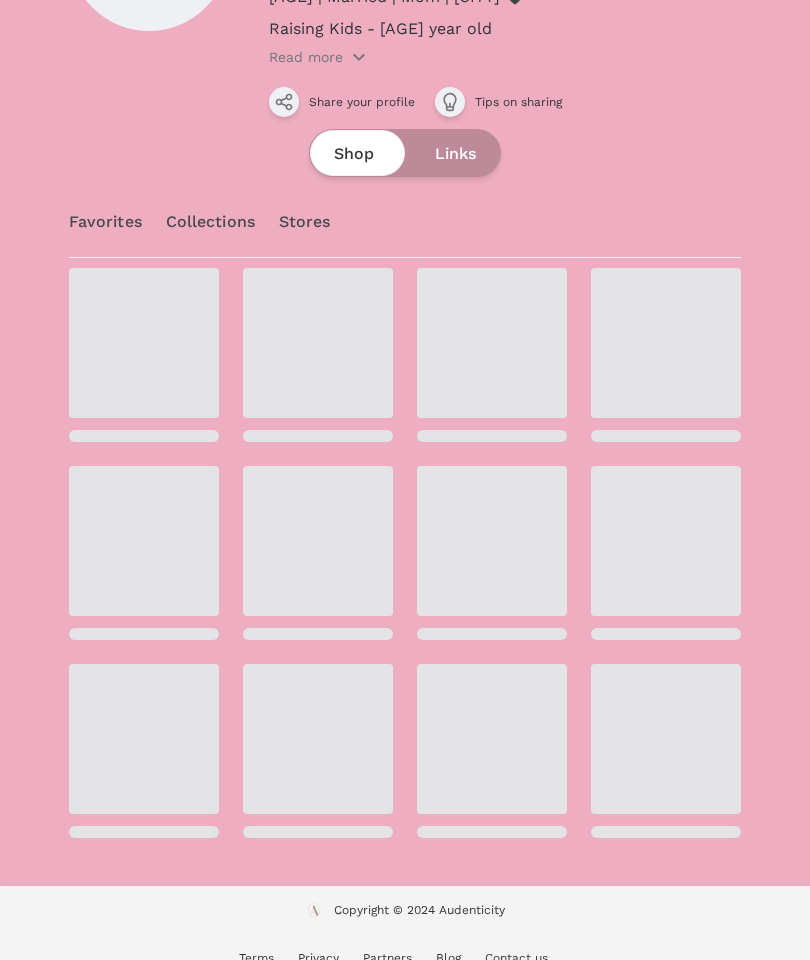 scroll, scrollTop: 0, scrollLeft: 0, axis: both 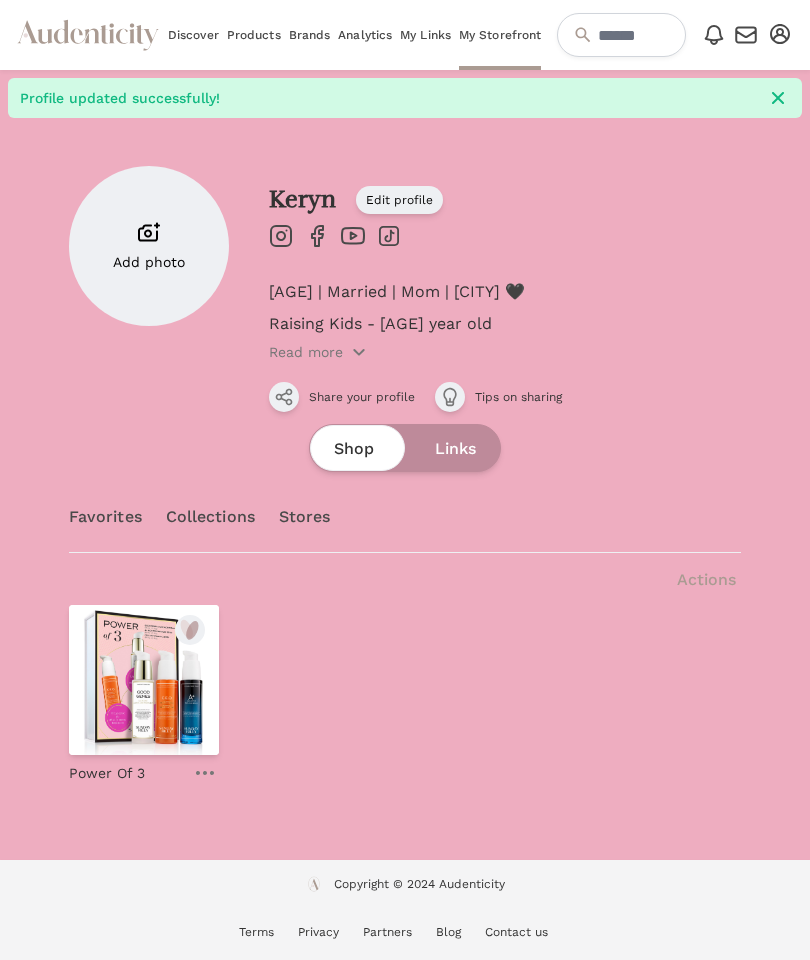 click on "Add photo" at bounding box center [149, 246] 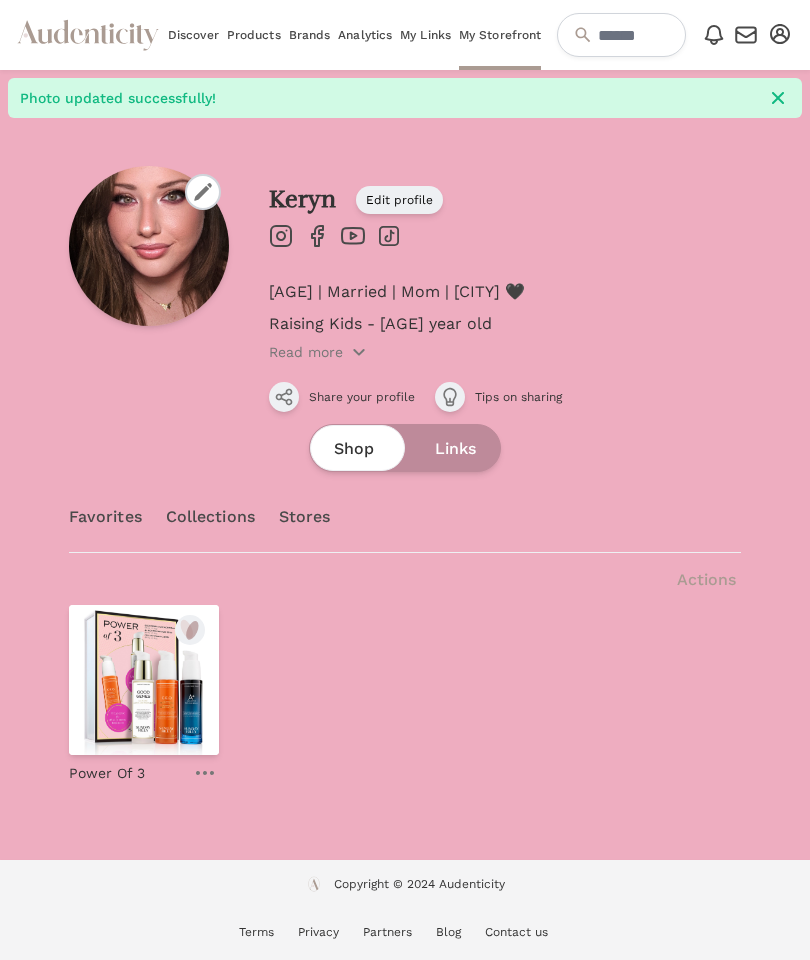 click on "Shop
Links" at bounding box center [405, 448] 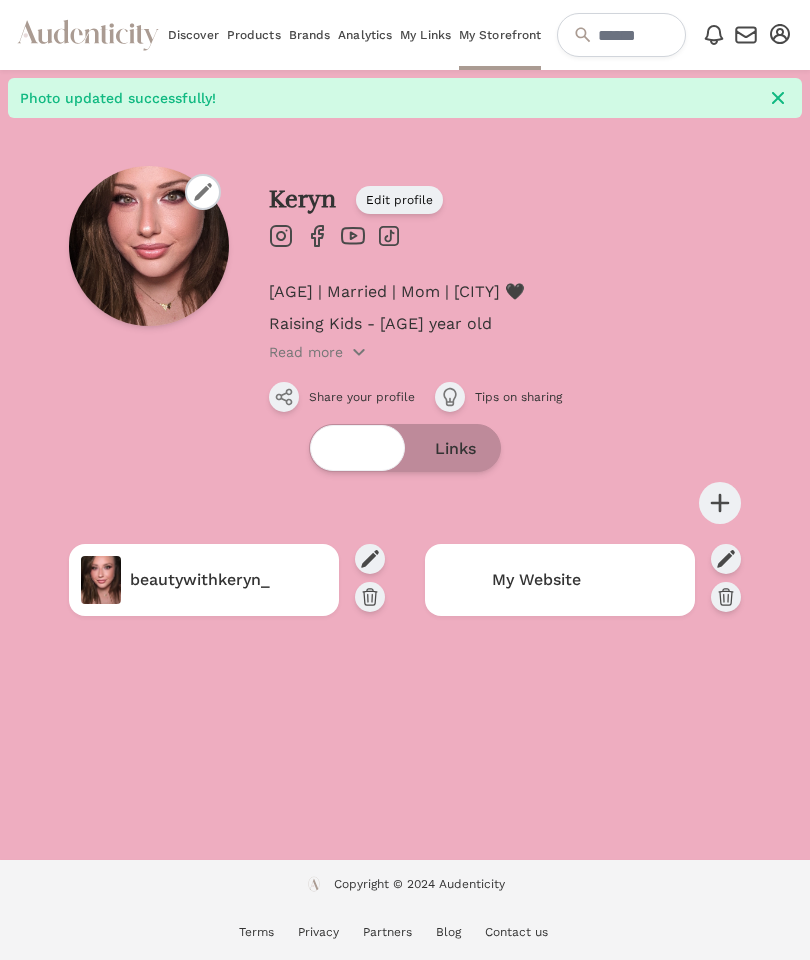click on "Shop" at bounding box center (354, 449) 